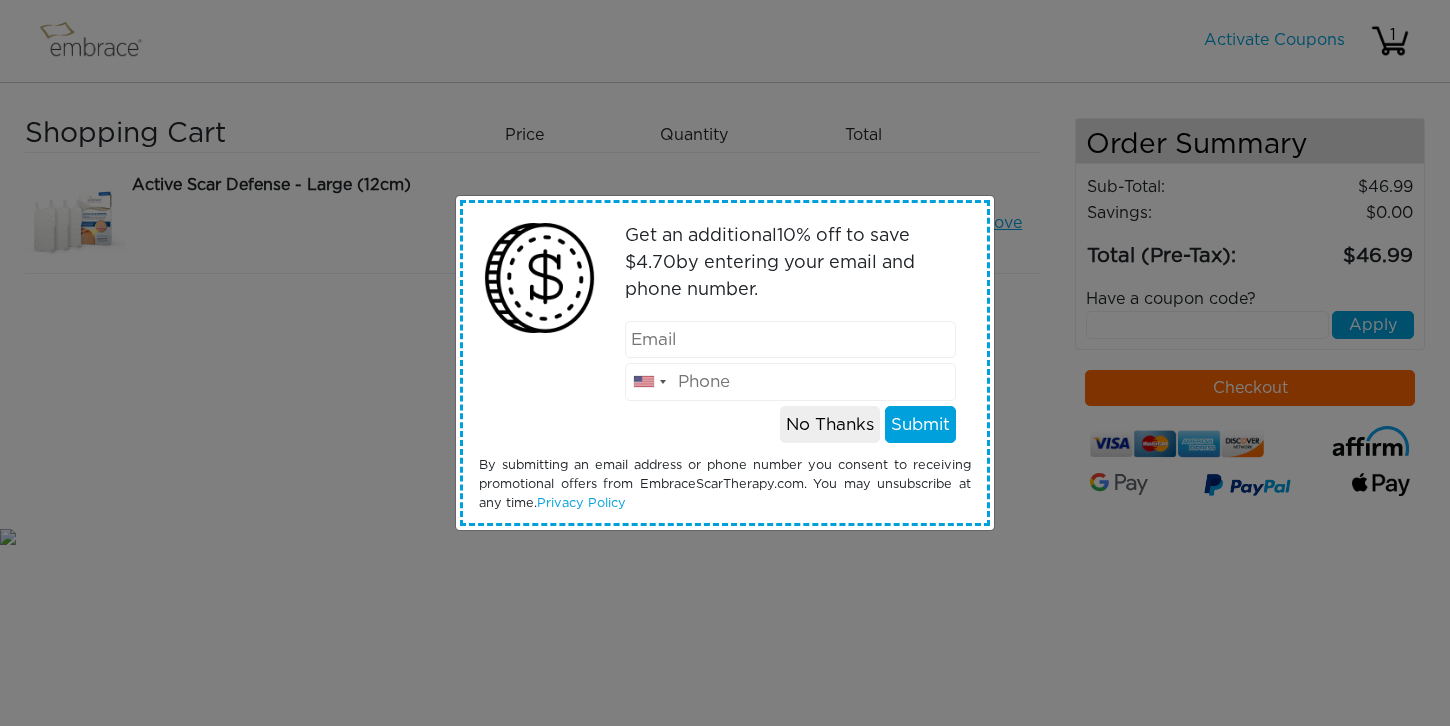 scroll, scrollTop: 0, scrollLeft: 0, axis: both 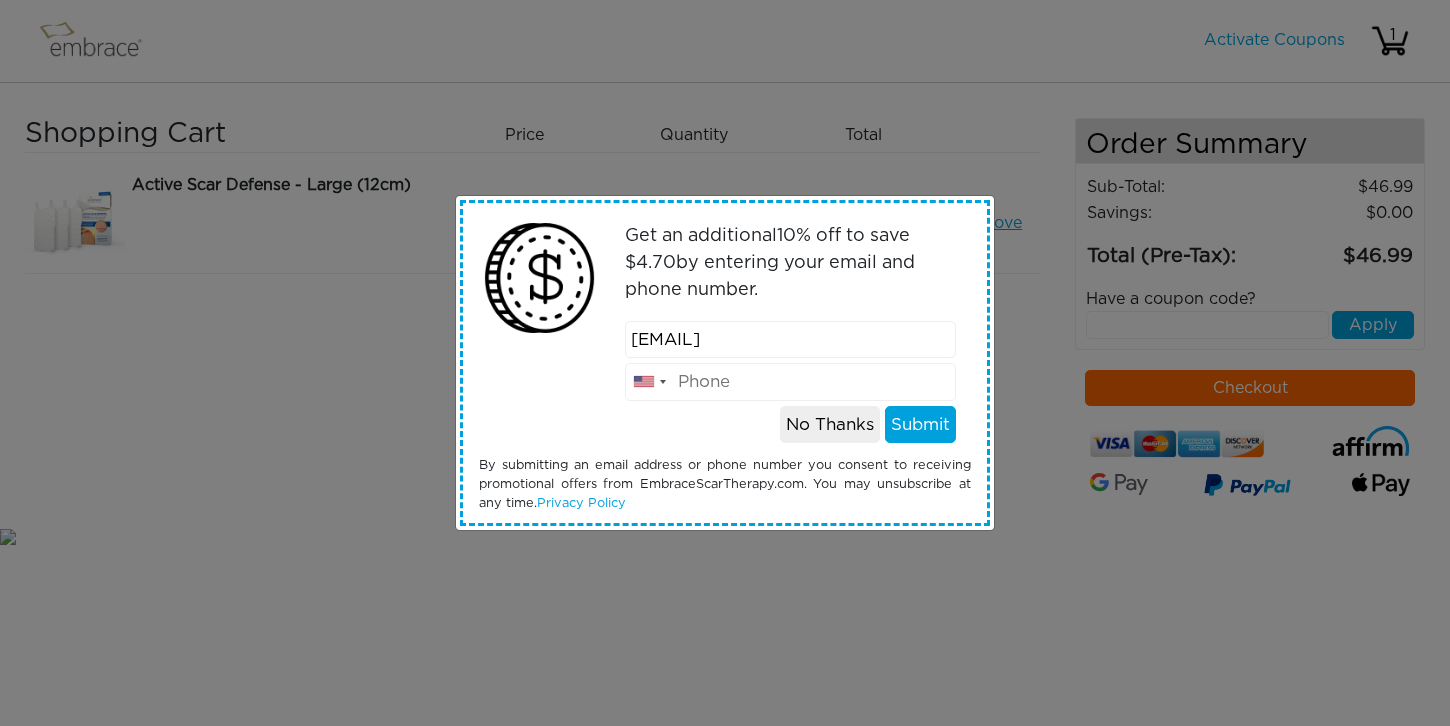 type on "[PHONE]" 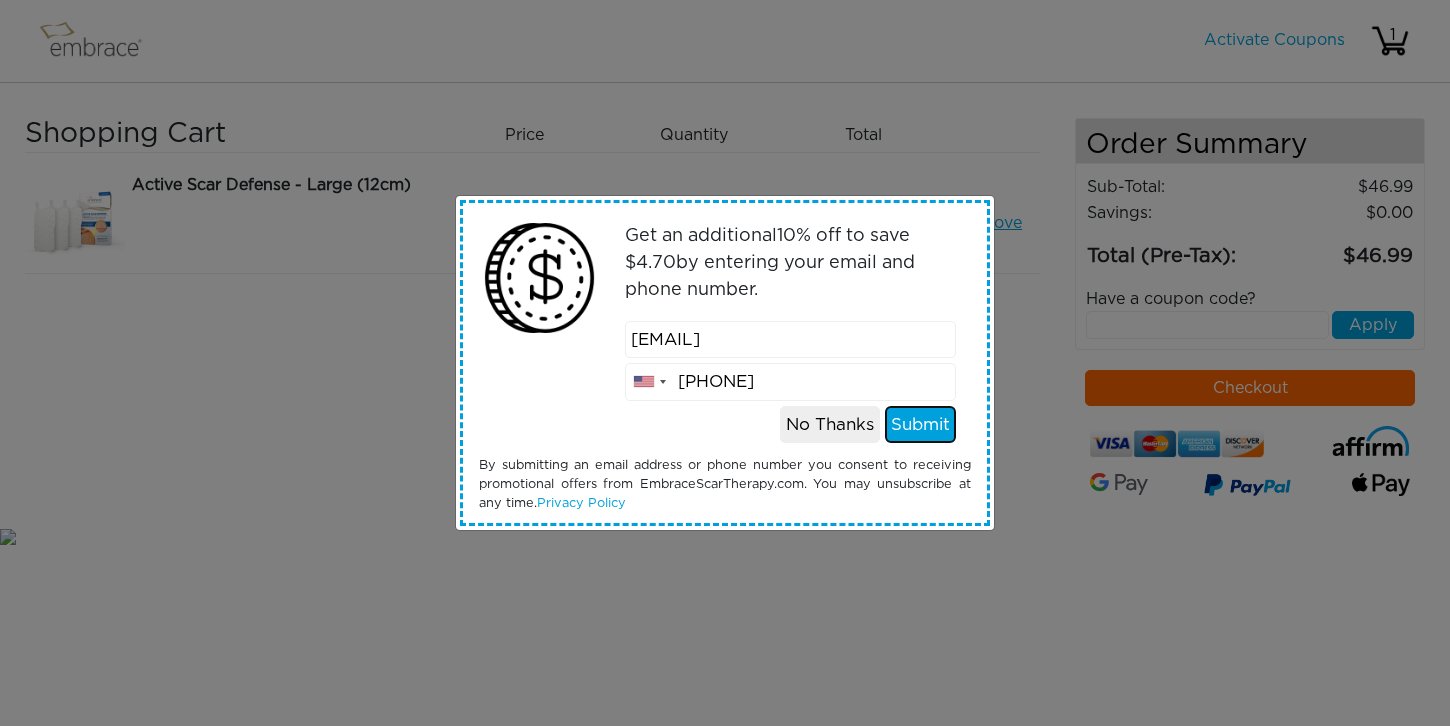 click on "Submit" at bounding box center (920, 425) 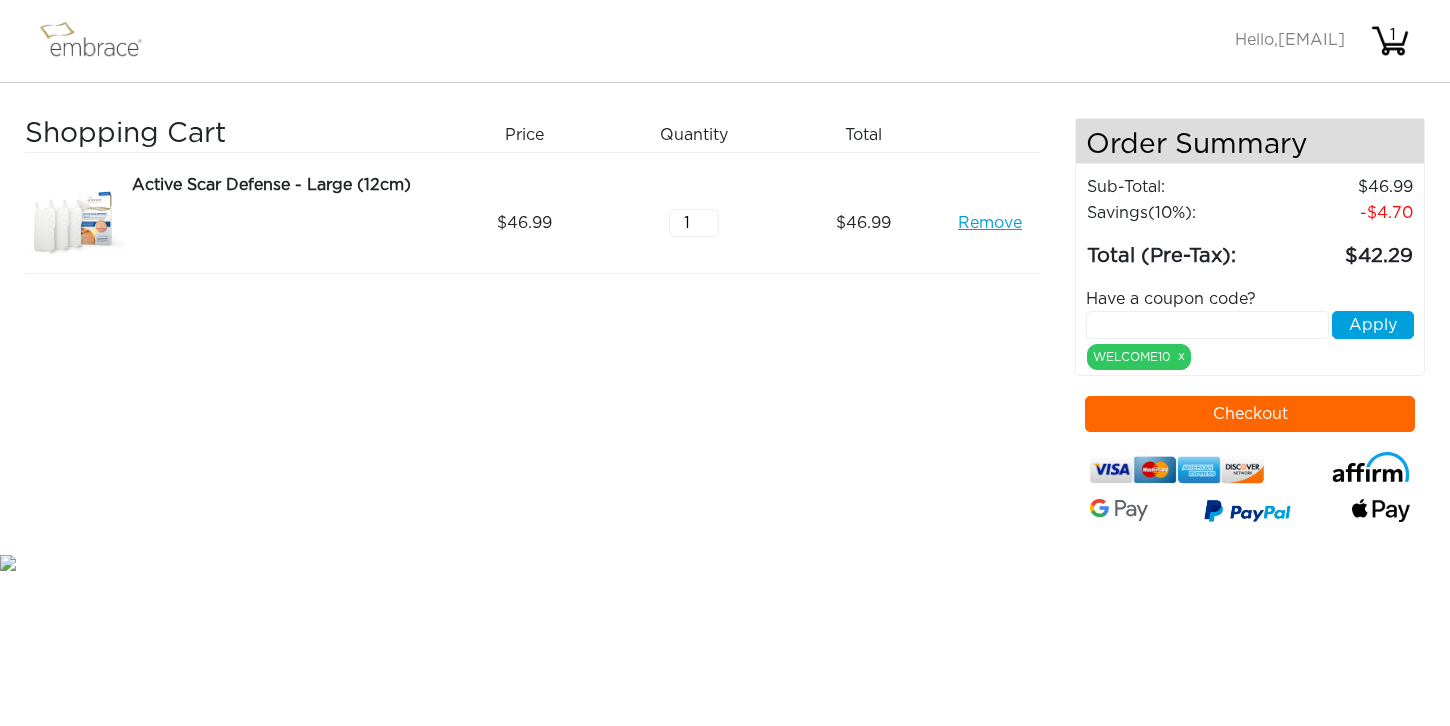 click at bounding box center (1207, 325) 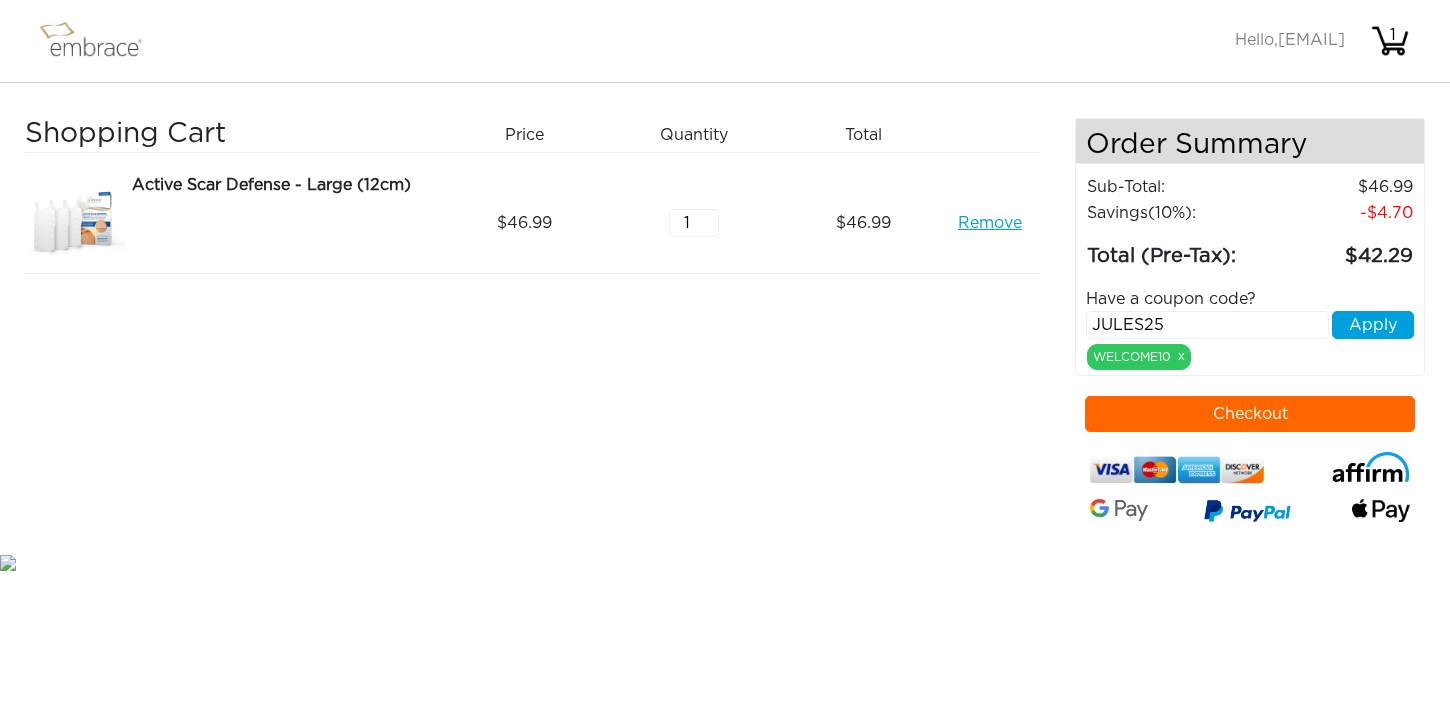 type on "JULES25" 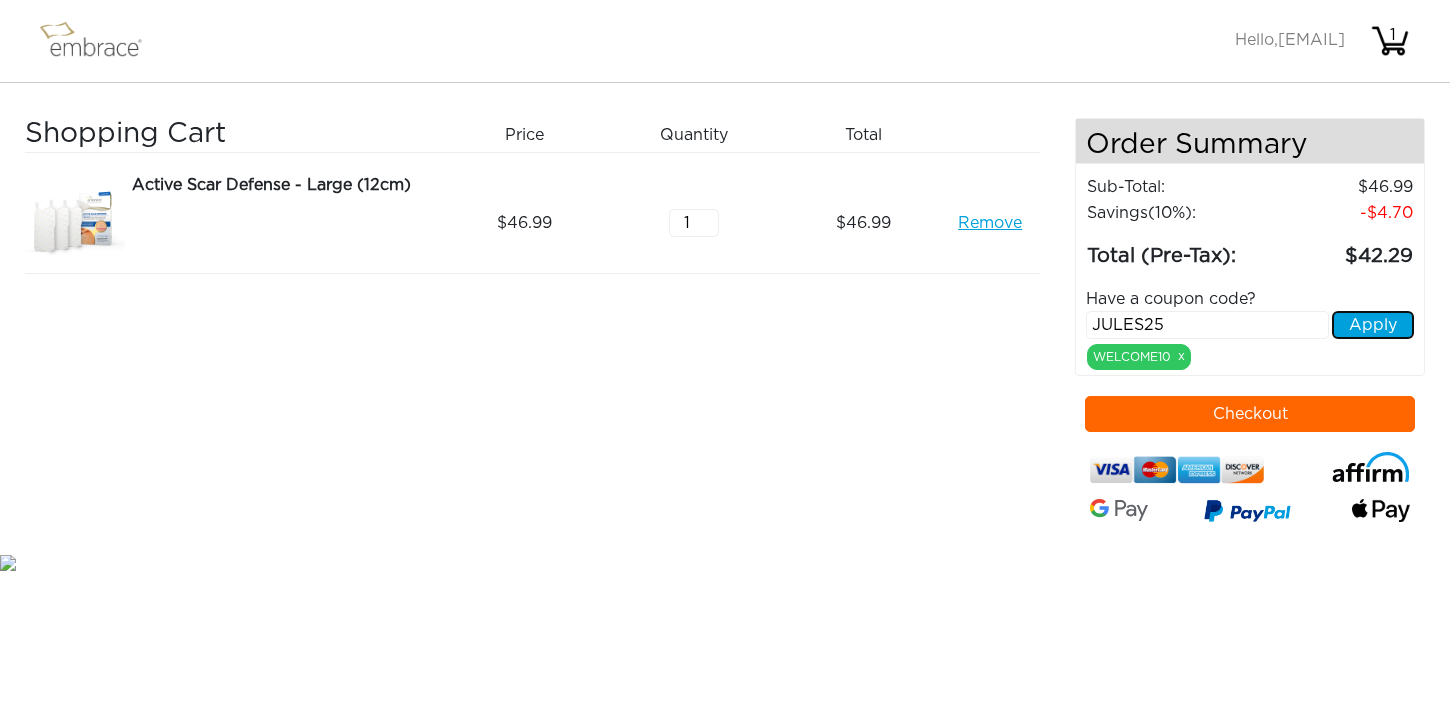 click on "Apply" at bounding box center (1373, 325) 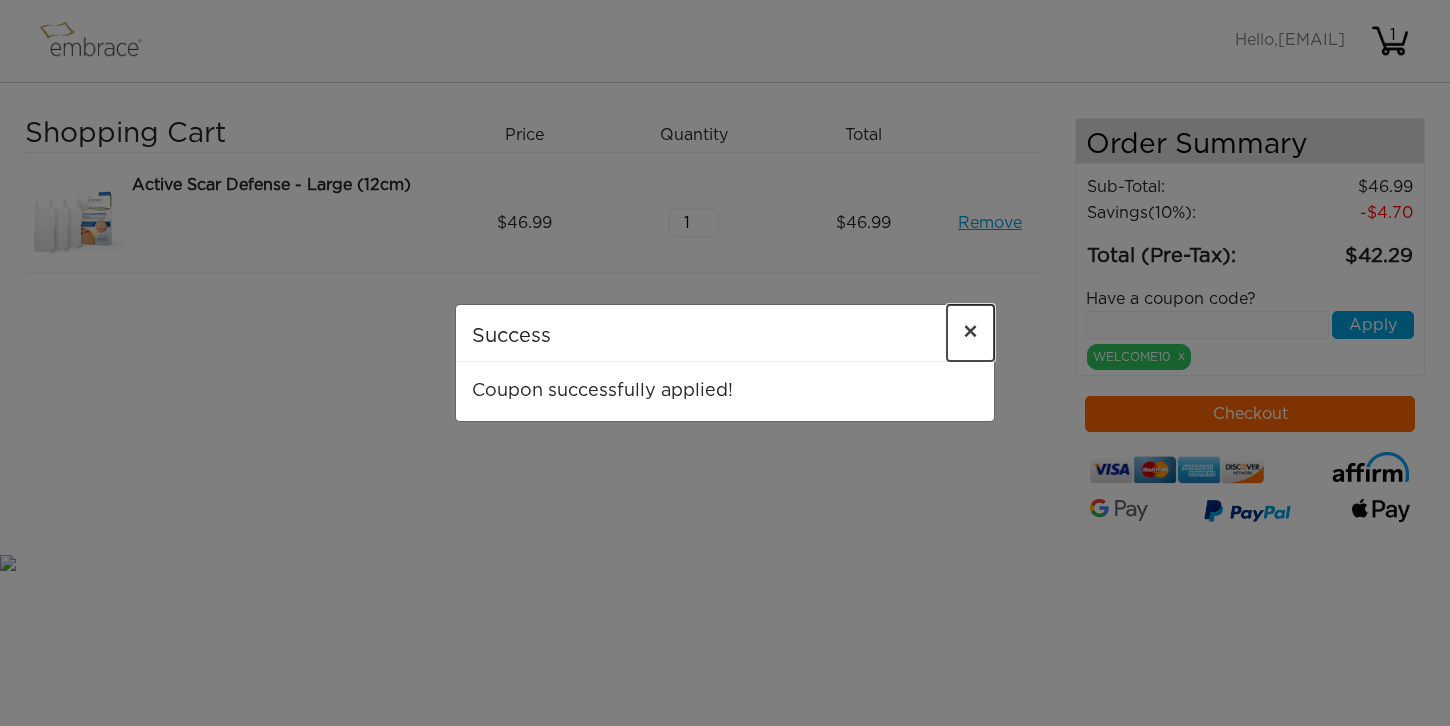 click on "×" at bounding box center (970, 333) 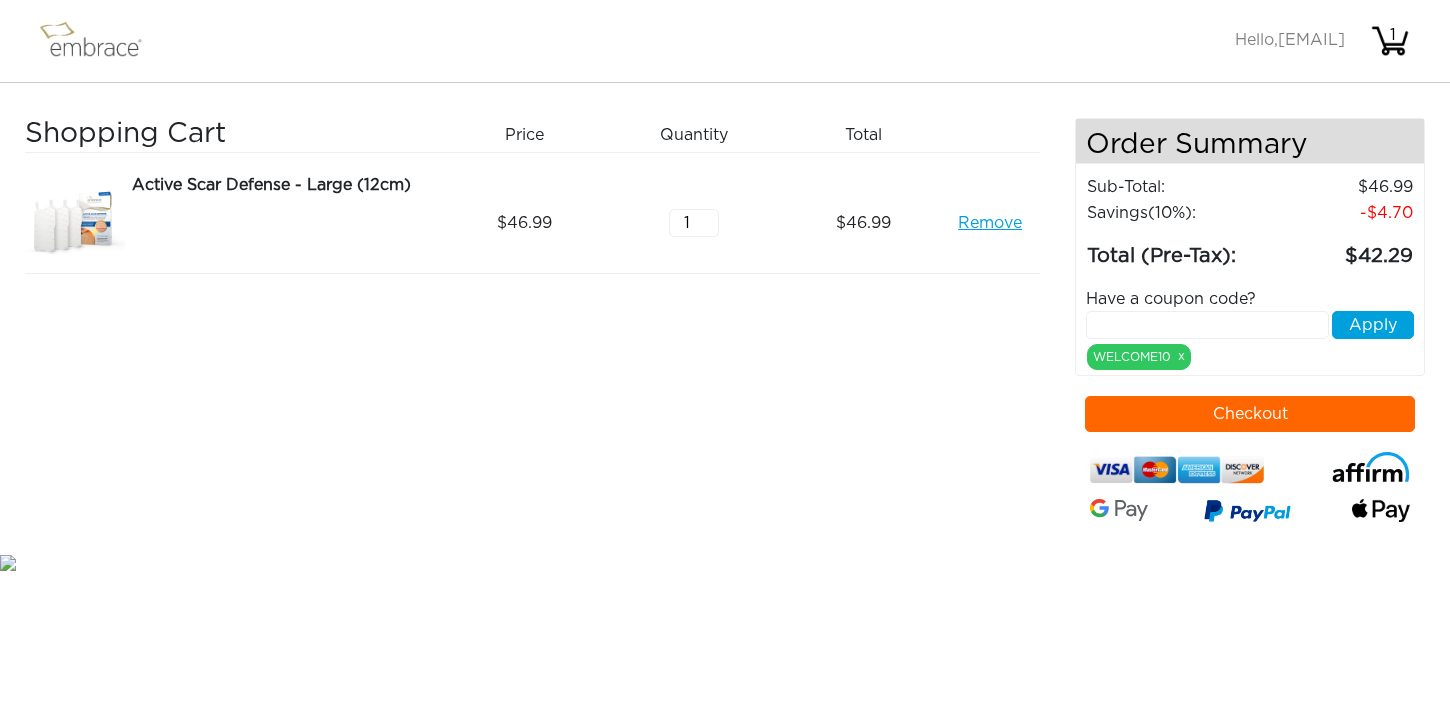 click on "Checkout" at bounding box center (1250, 414) 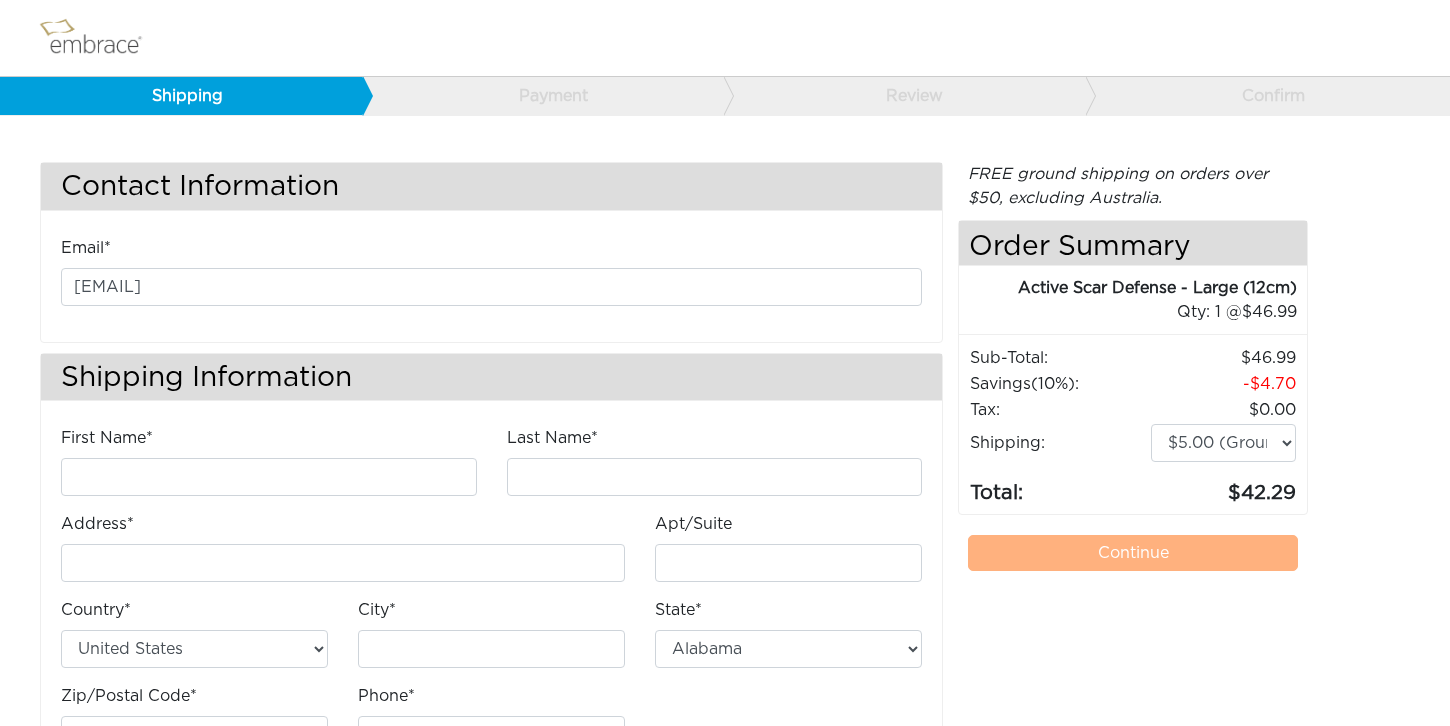scroll, scrollTop: 0, scrollLeft: 0, axis: both 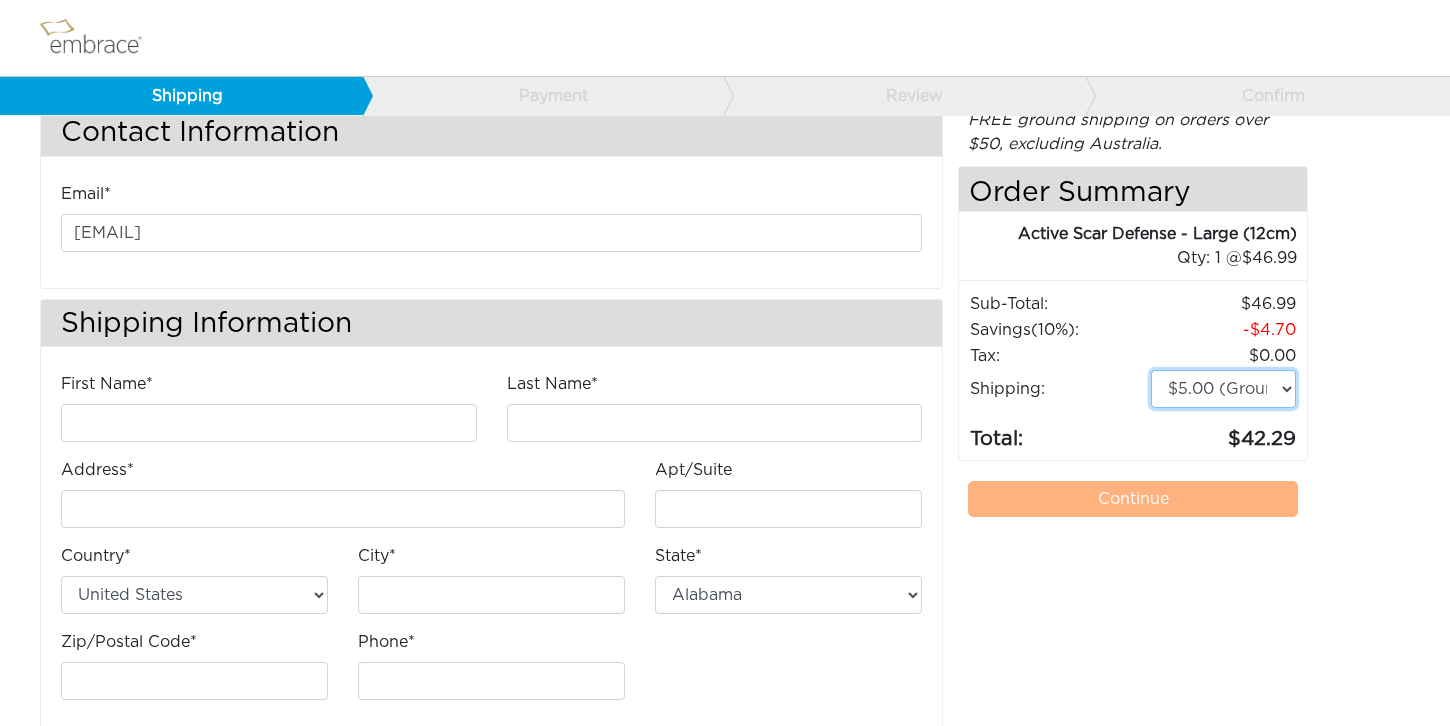 click on "$5.00 (Ground)
$15.00 (Express Saver)
$20.00 (Two Day)
$30.00 (Overnight)" at bounding box center [1224, 389] 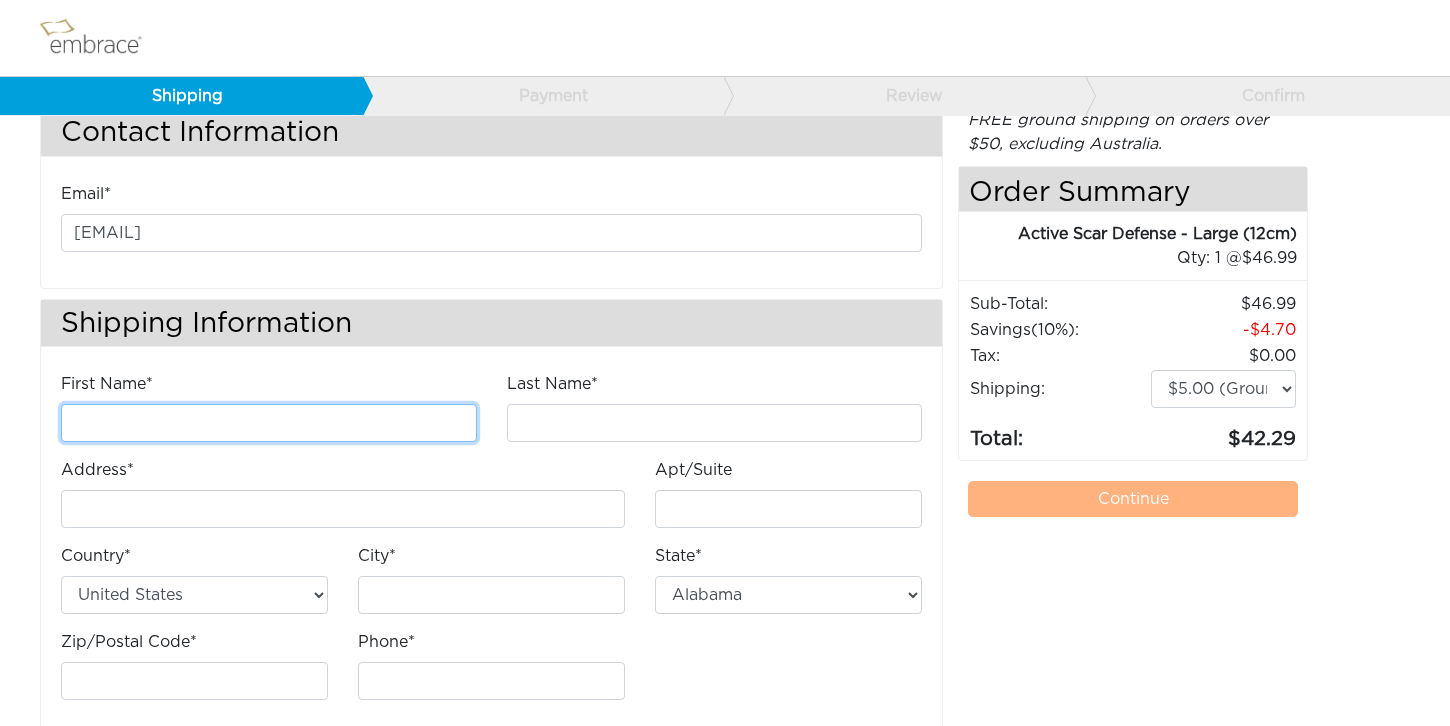 click on "First Name*" at bounding box center (269, 423) 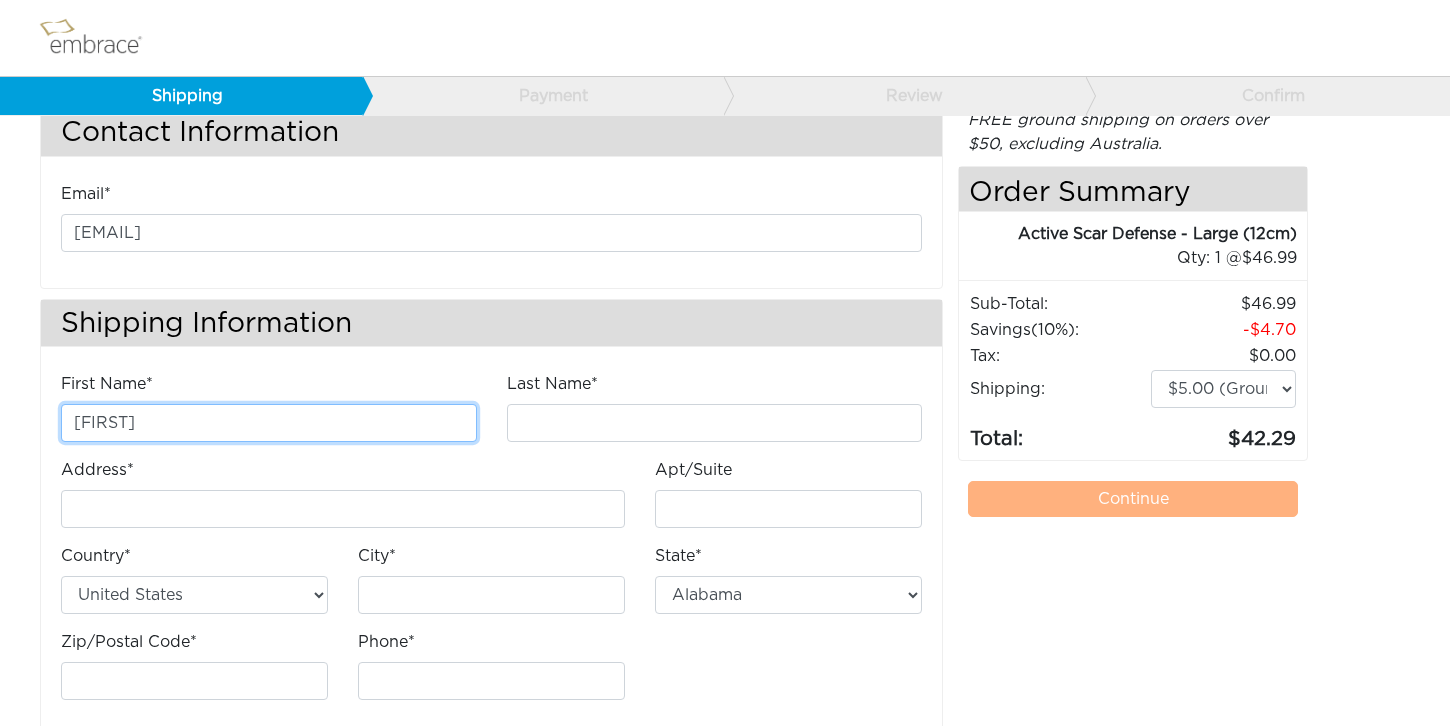 type on "[LAST]" 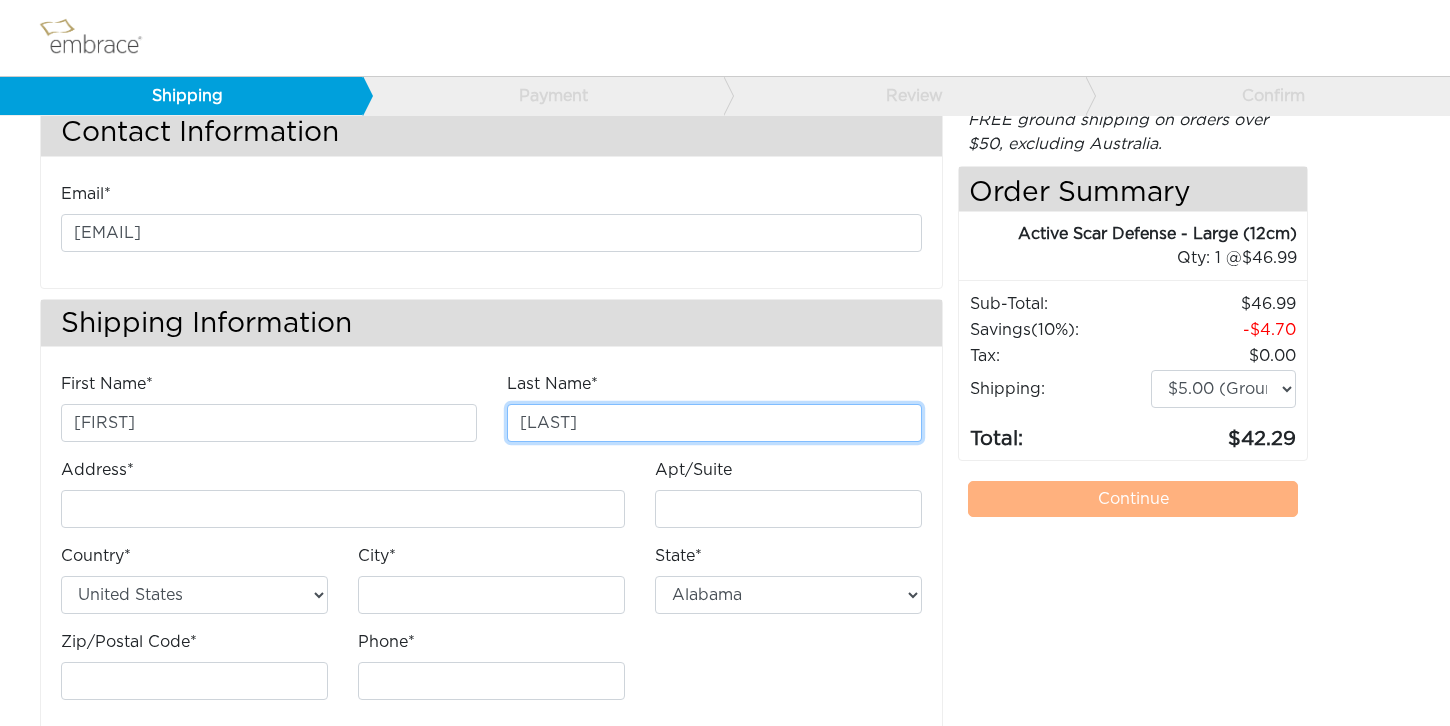 type on "[NUMBER] [STREET]" 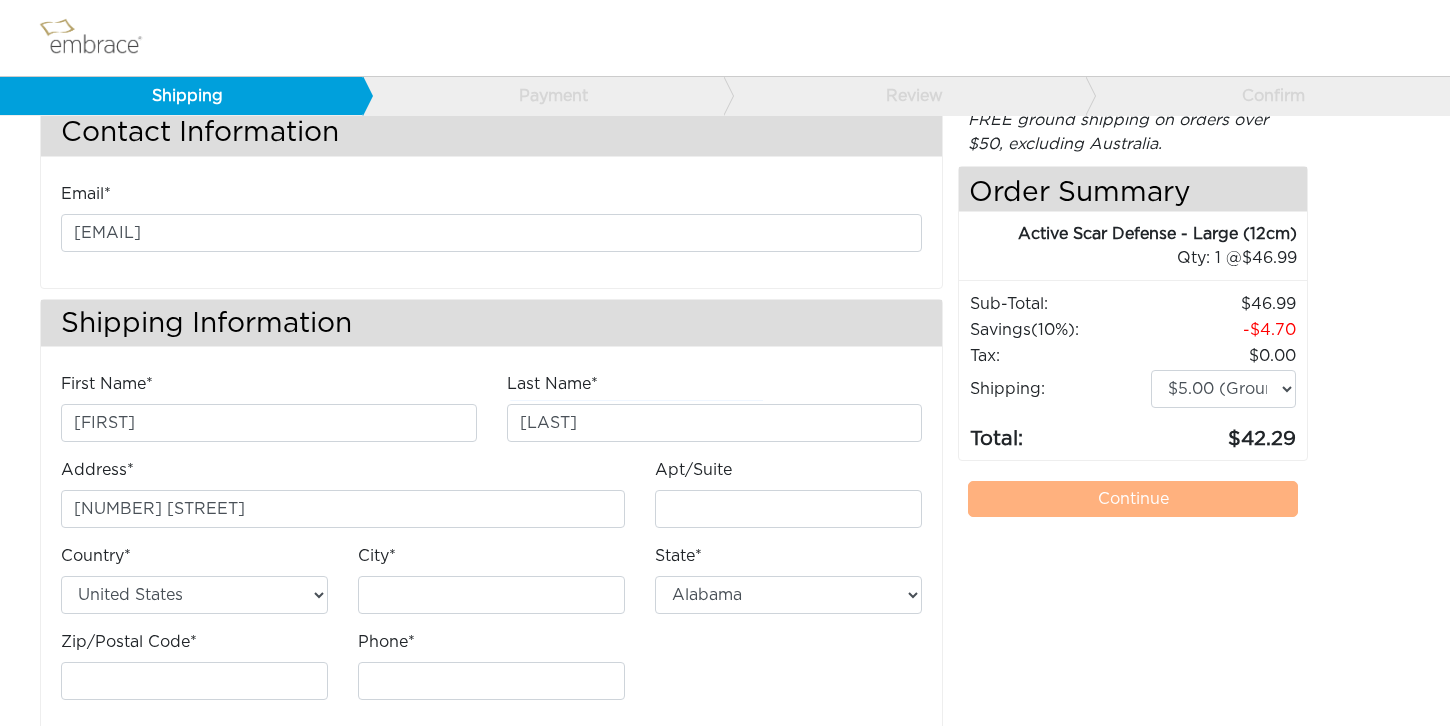 type on "[CITY]" 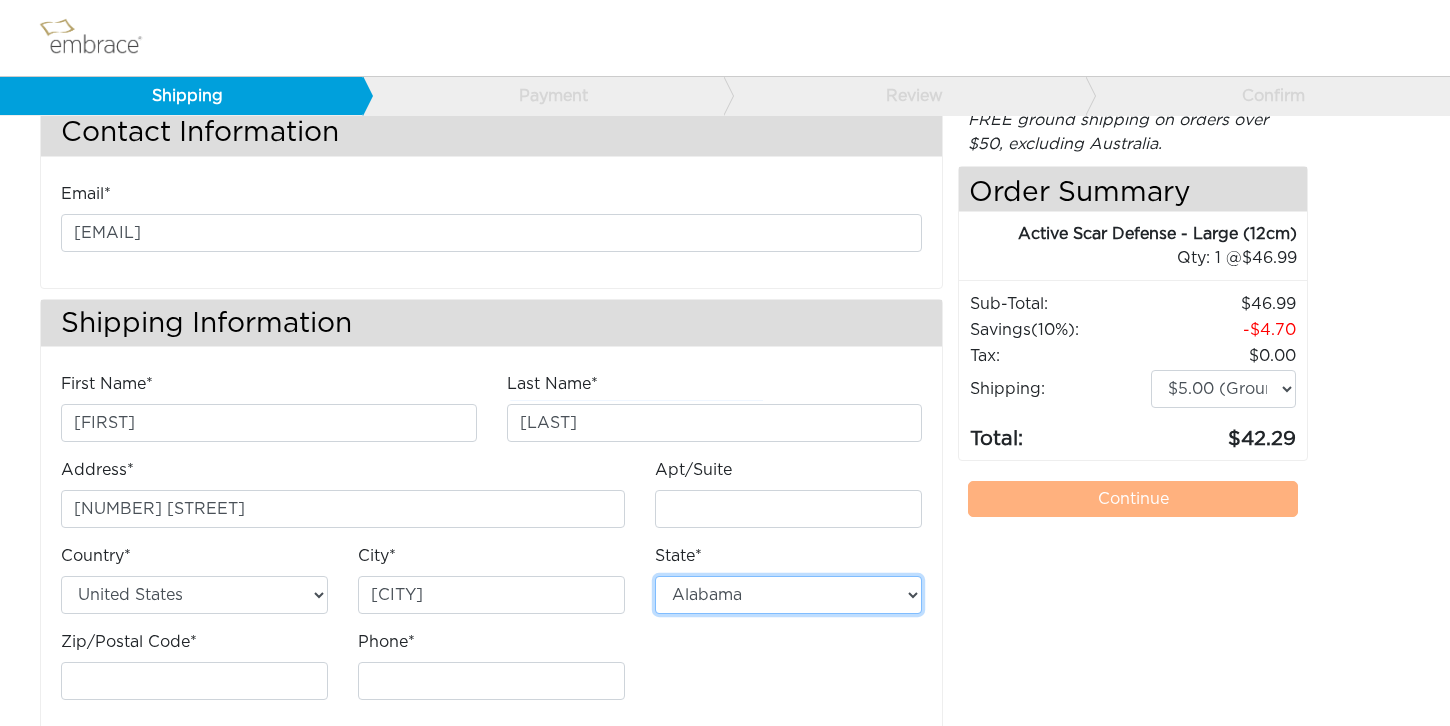 select on "[STATE]" 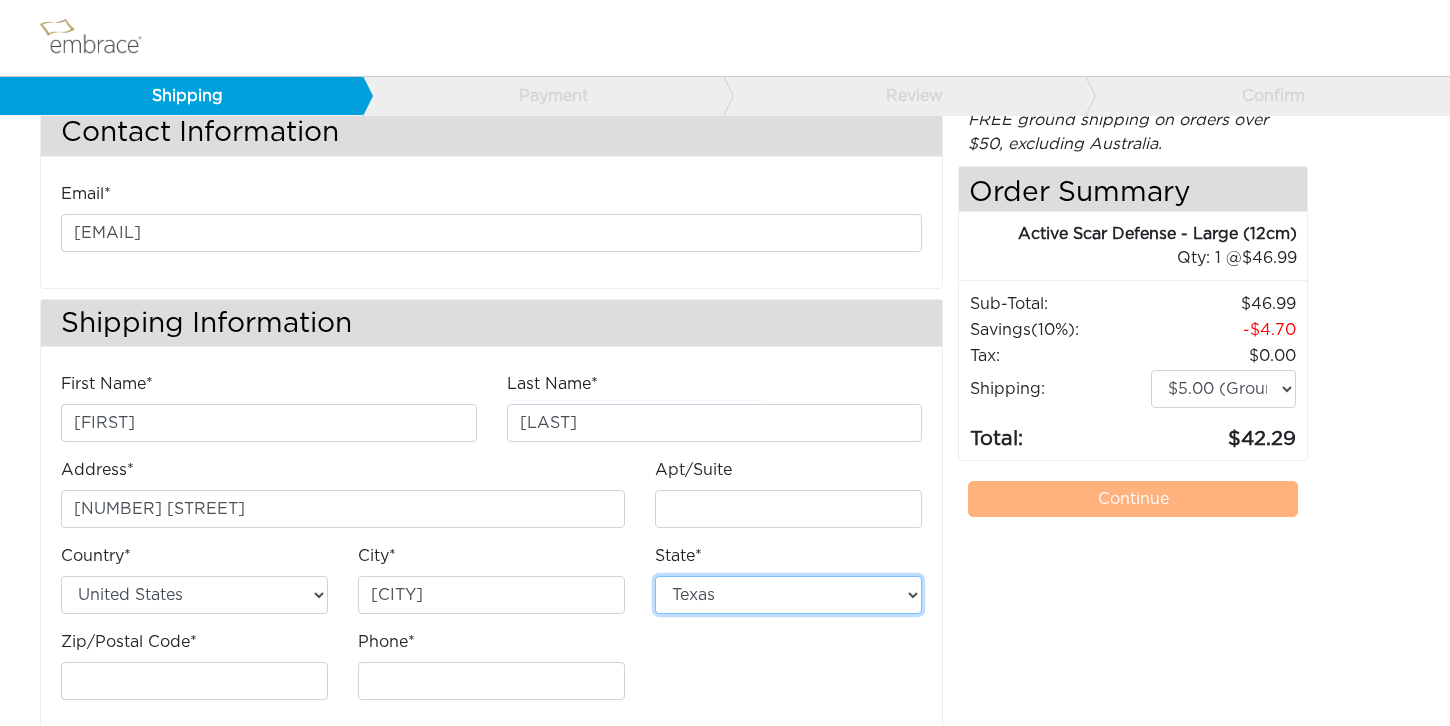 type on "79407" 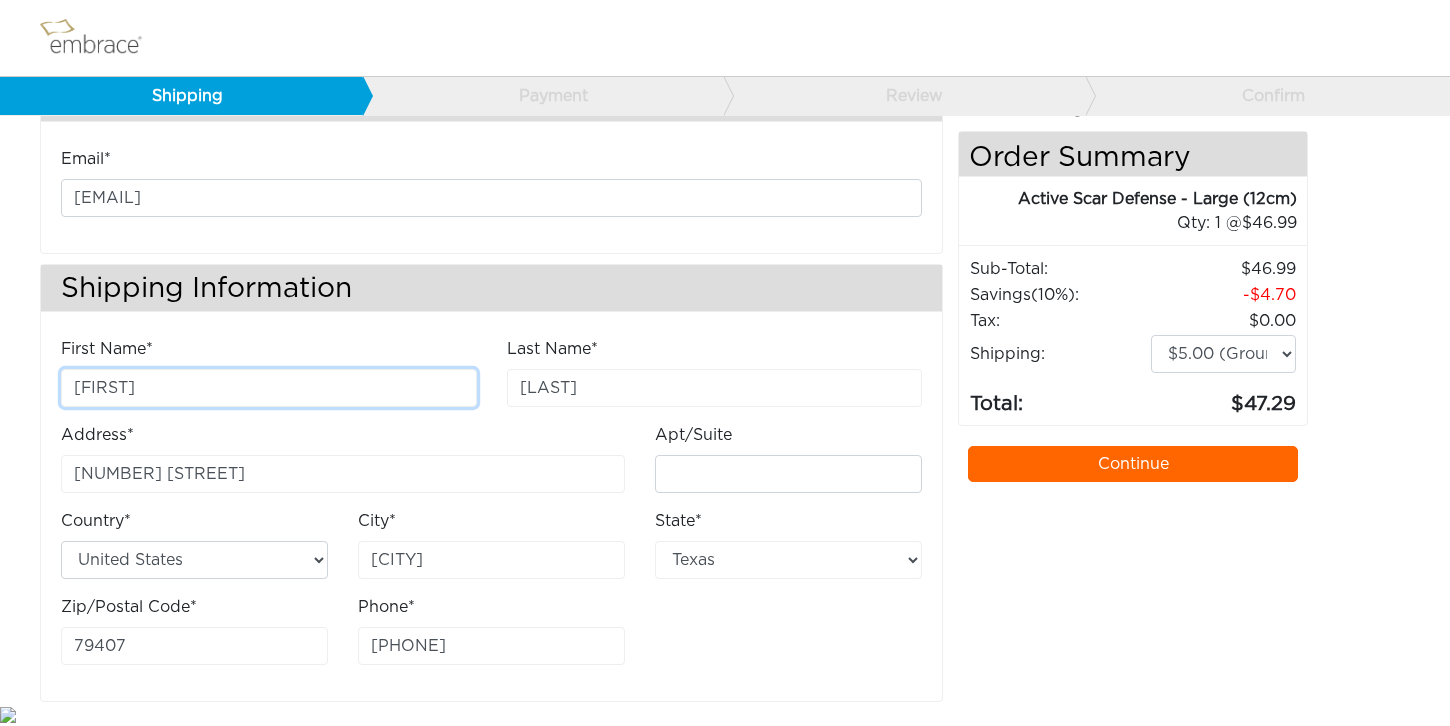 scroll, scrollTop: 0, scrollLeft: 0, axis: both 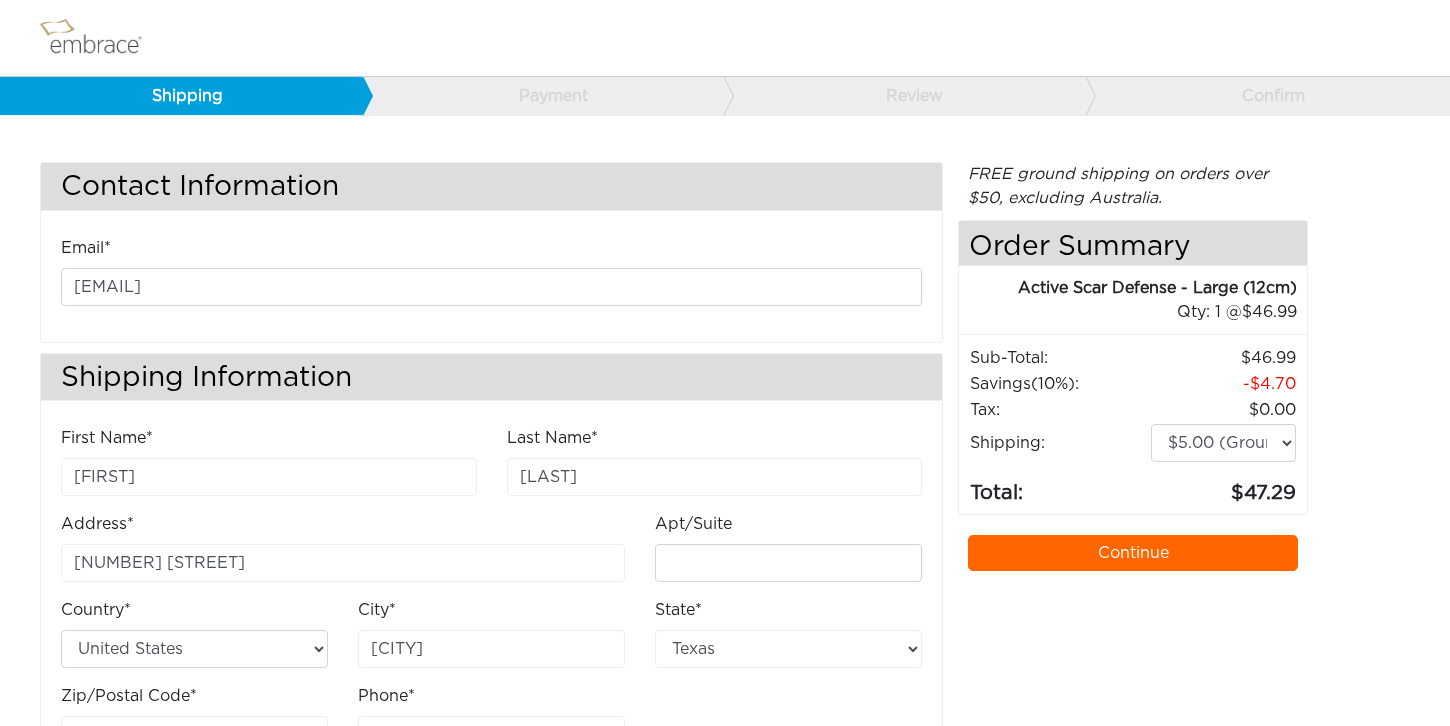 click on "Continue" at bounding box center (1133, 553) 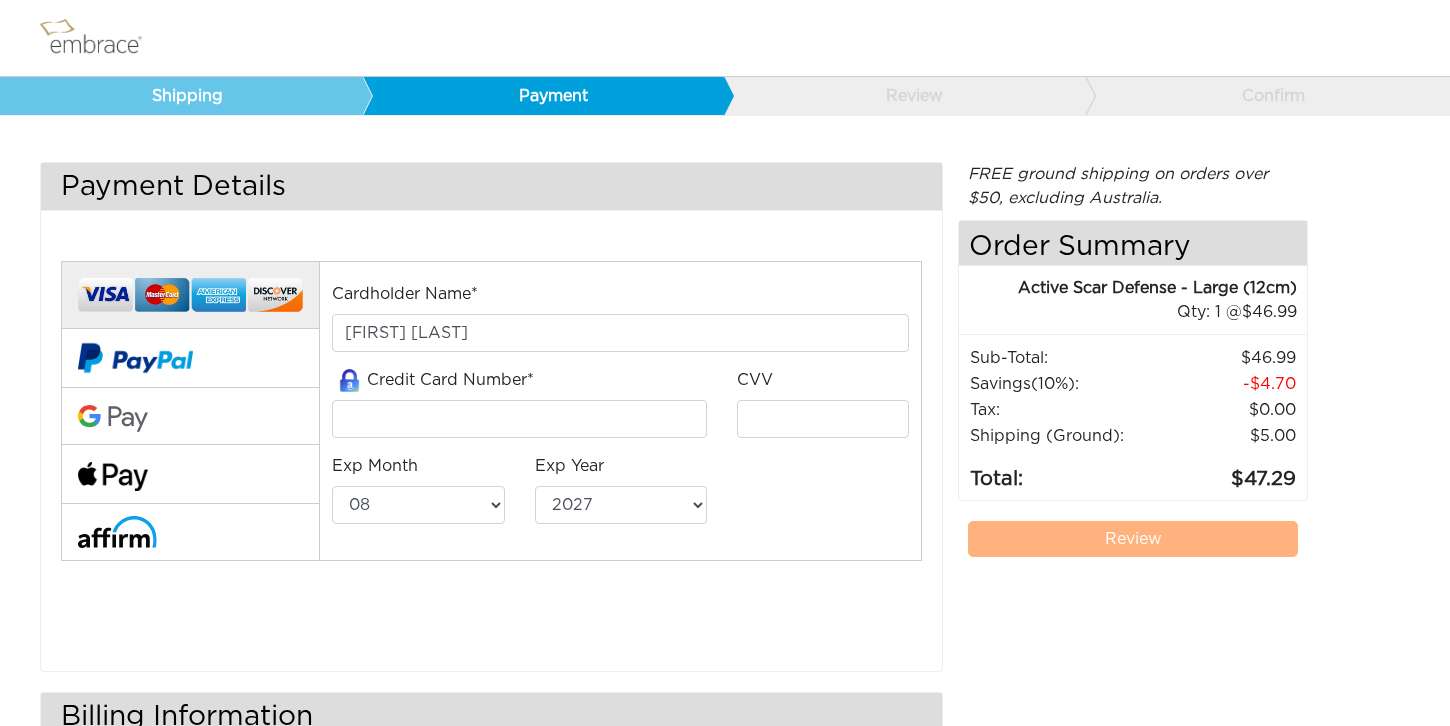 select on "8" 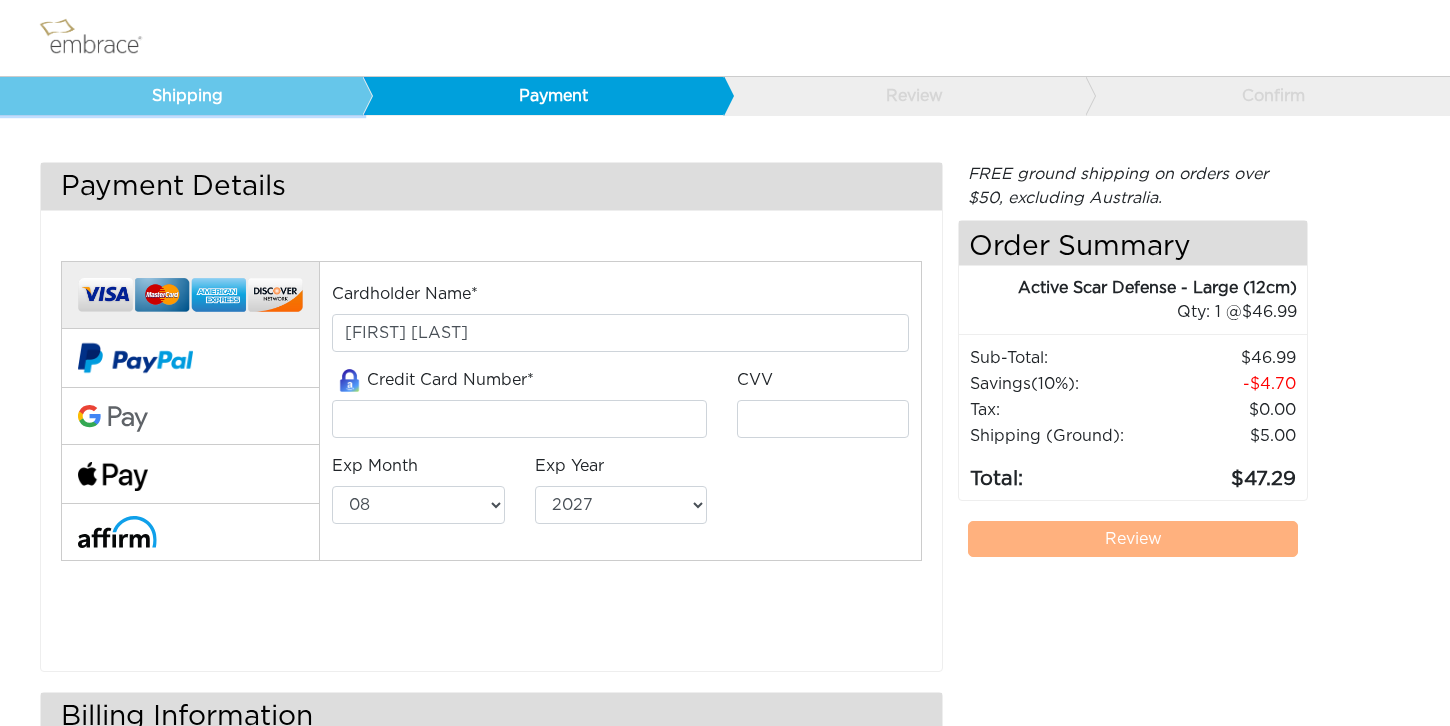 click on "Shipping" at bounding box center [181, 96] 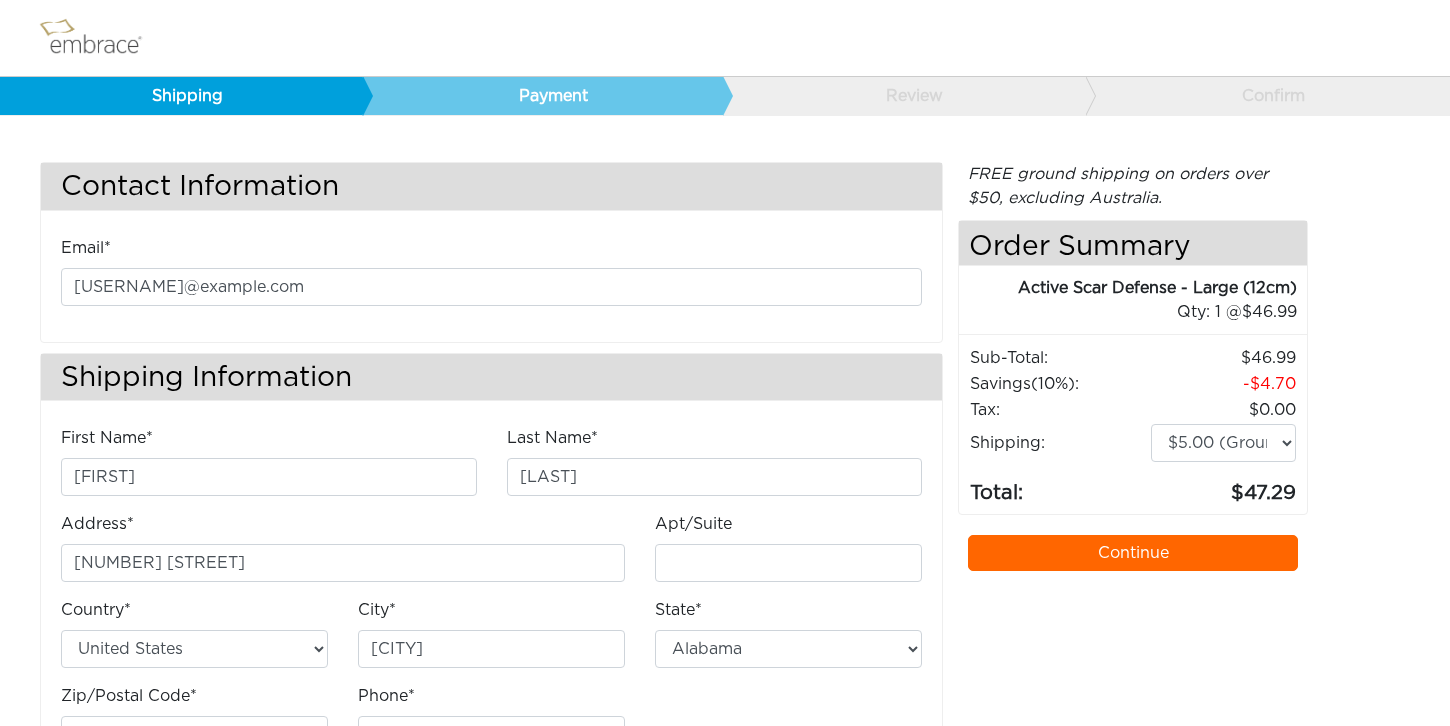 select on "TX" 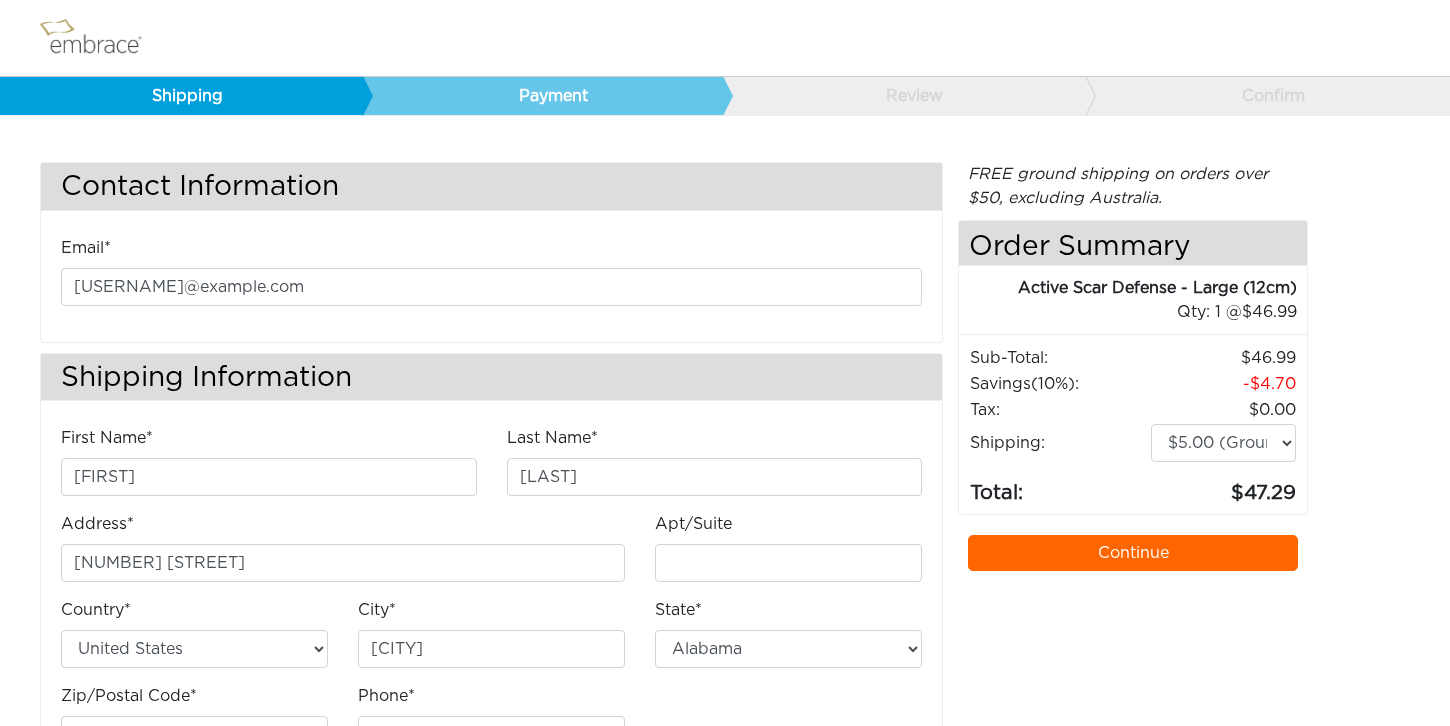 scroll, scrollTop: 0, scrollLeft: 0, axis: both 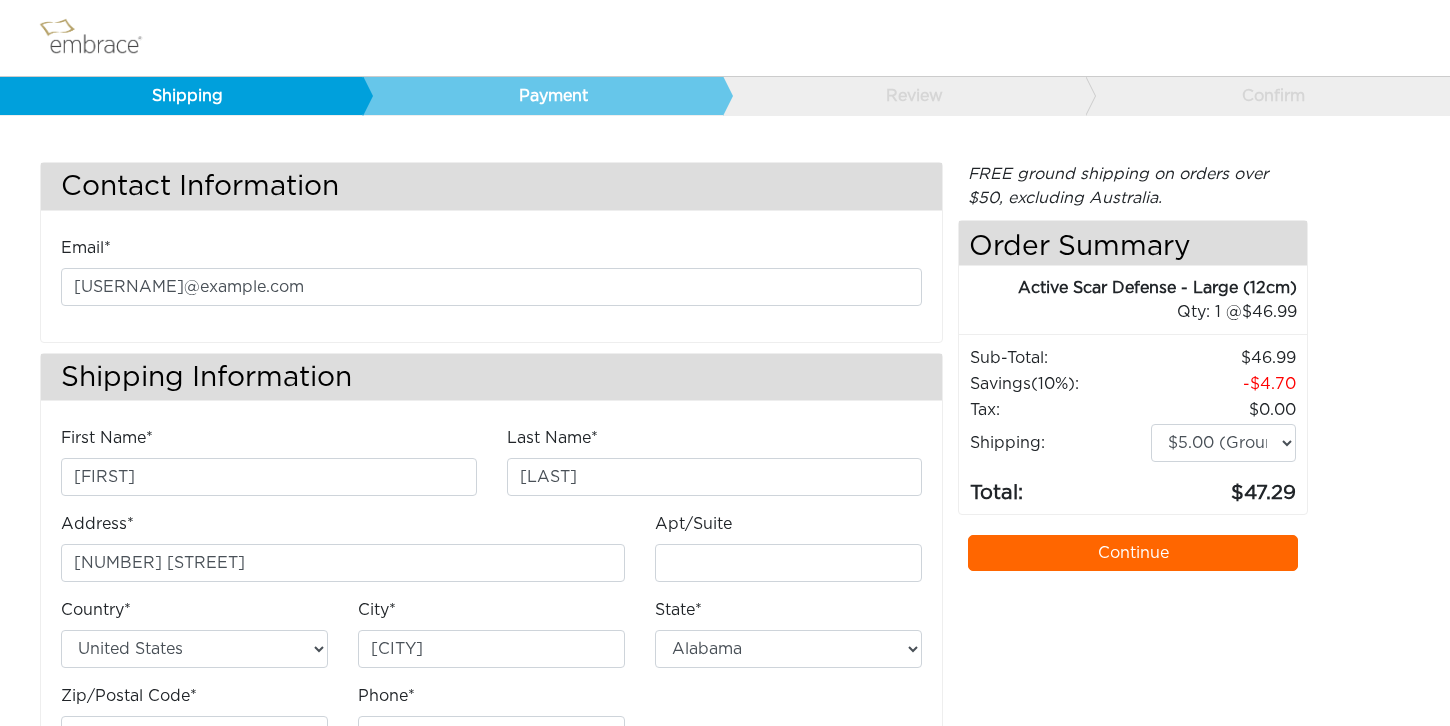 click at bounding box center [100, 38] 